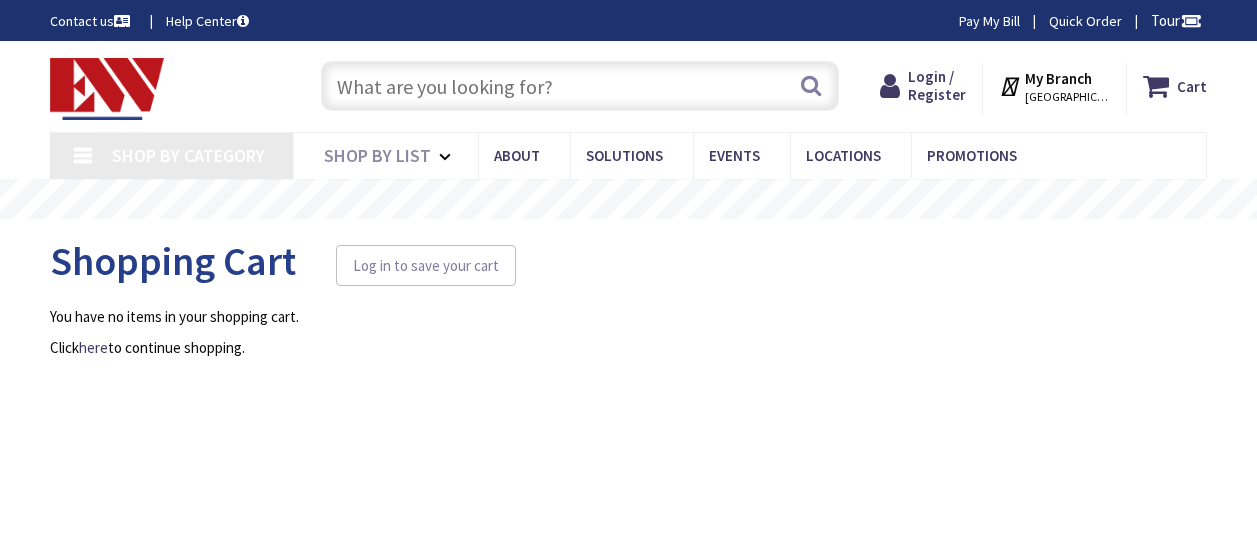 scroll, scrollTop: 0, scrollLeft: 0, axis: both 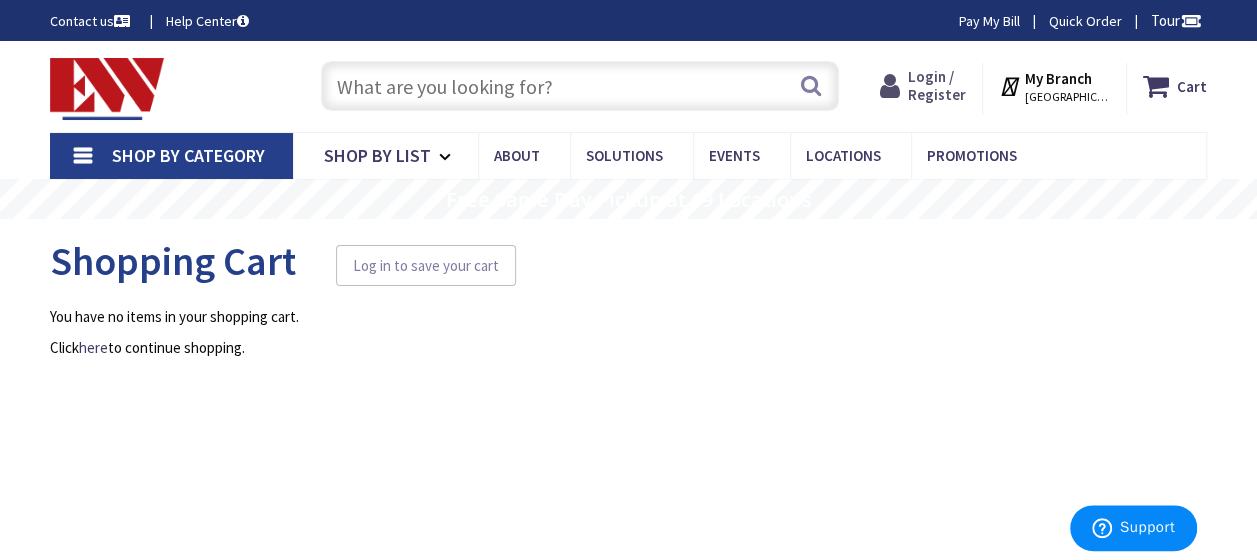 click on "Login / Register" at bounding box center (937, 85) 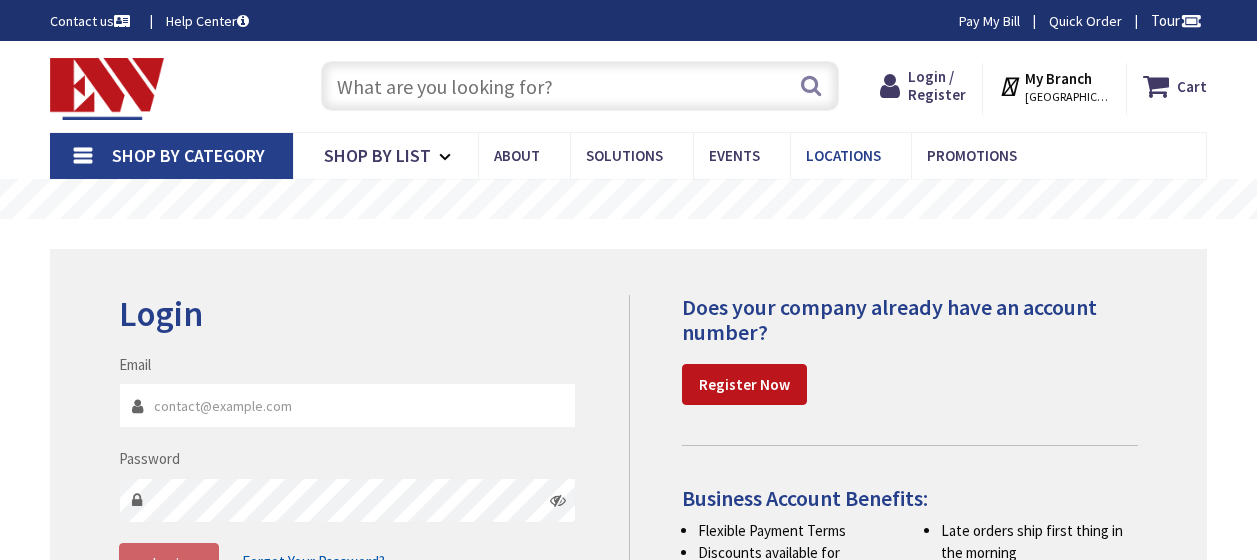 scroll, scrollTop: 0, scrollLeft: 0, axis: both 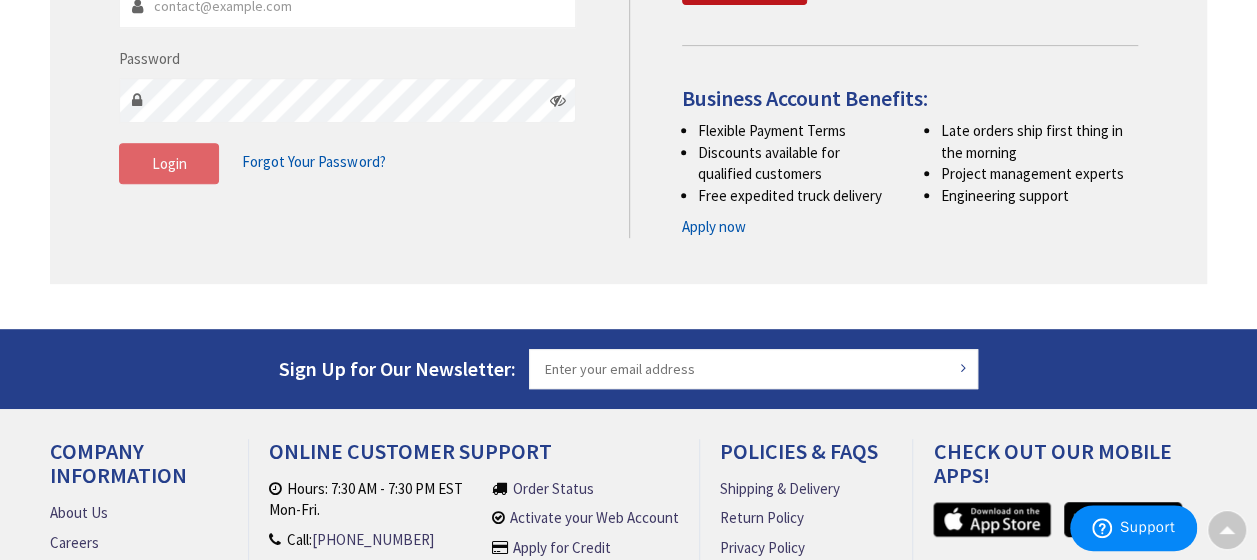 type on "[EMAIL_ADDRESS][DOMAIN_NAME]" 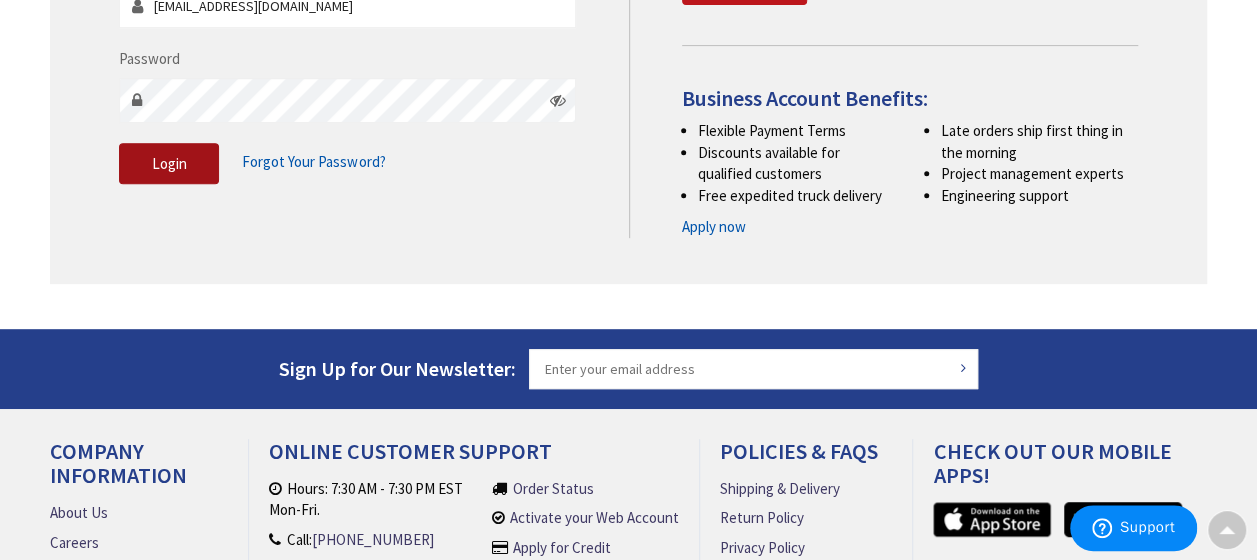 click on "Login" at bounding box center (169, 163) 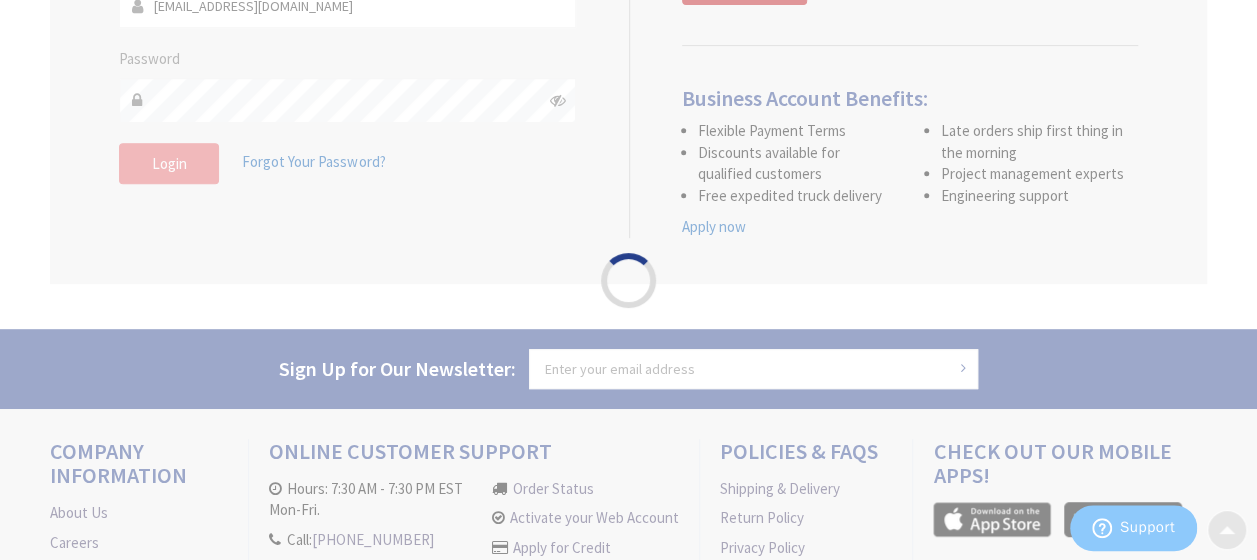 scroll, scrollTop: 444, scrollLeft: 0, axis: vertical 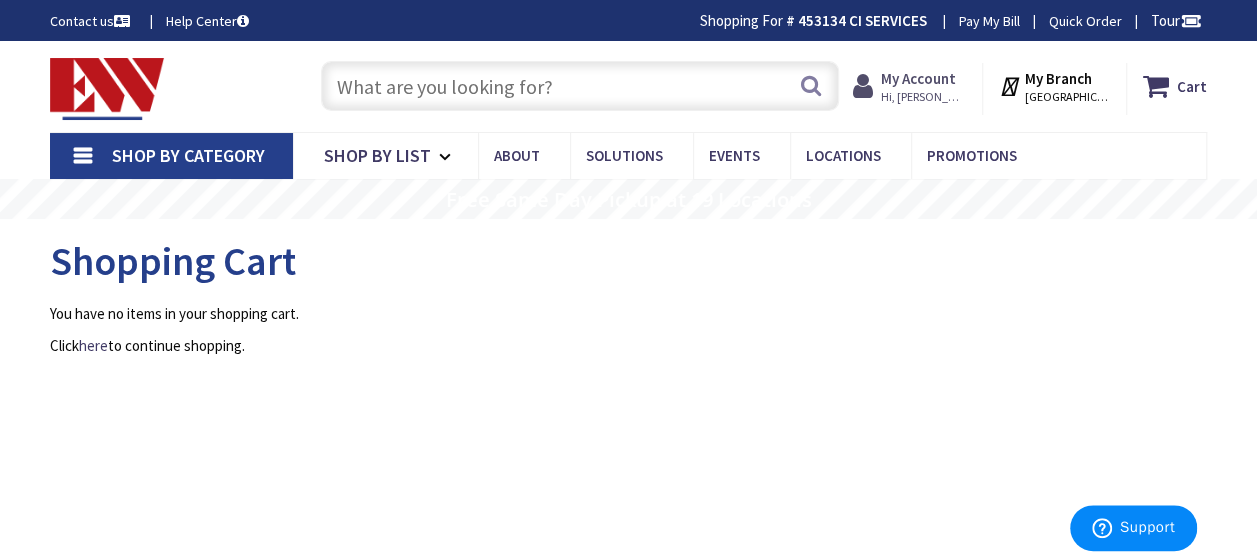 click on "My Account" at bounding box center [918, 78] 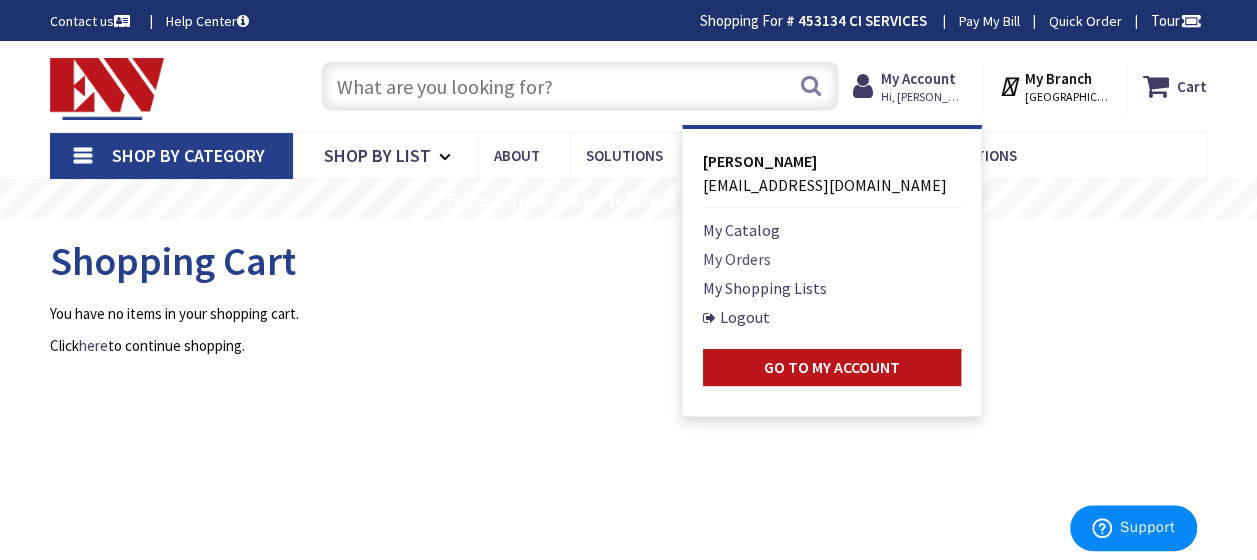 click on "My Orders" at bounding box center [737, 259] 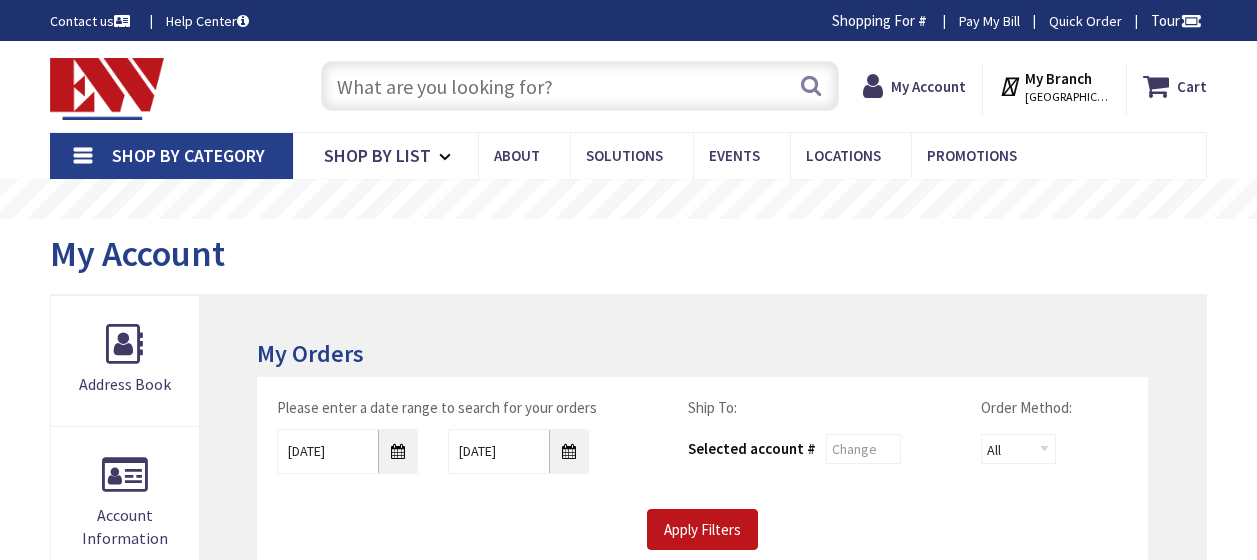 scroll, scrollTop: 0, scrollLeft: 0, axis: both 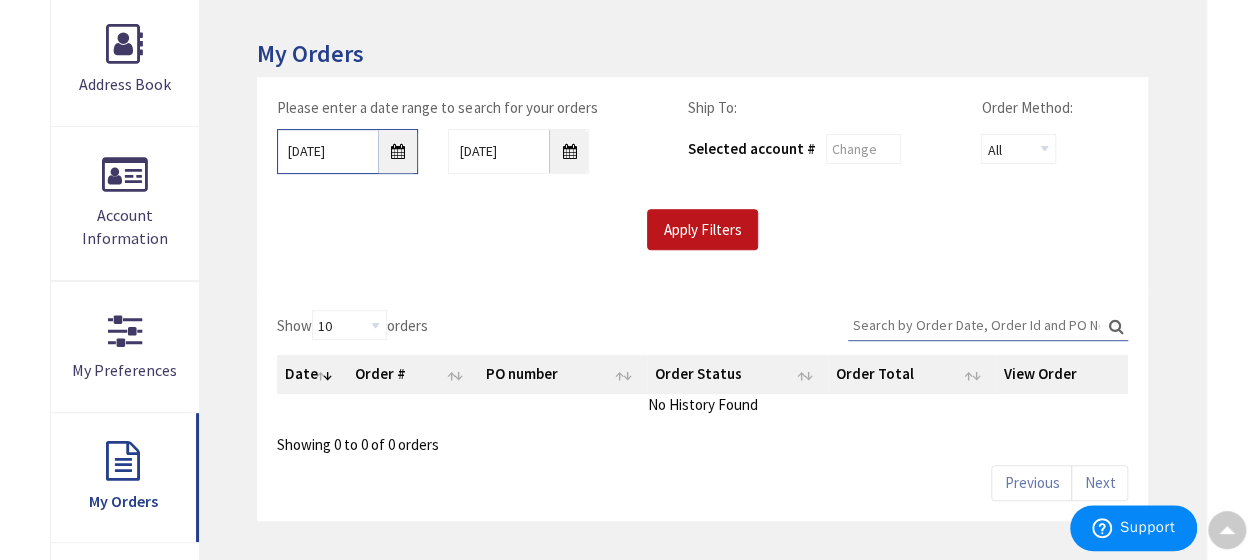 click on "7/3/2025" at bounding box center [347, 151] 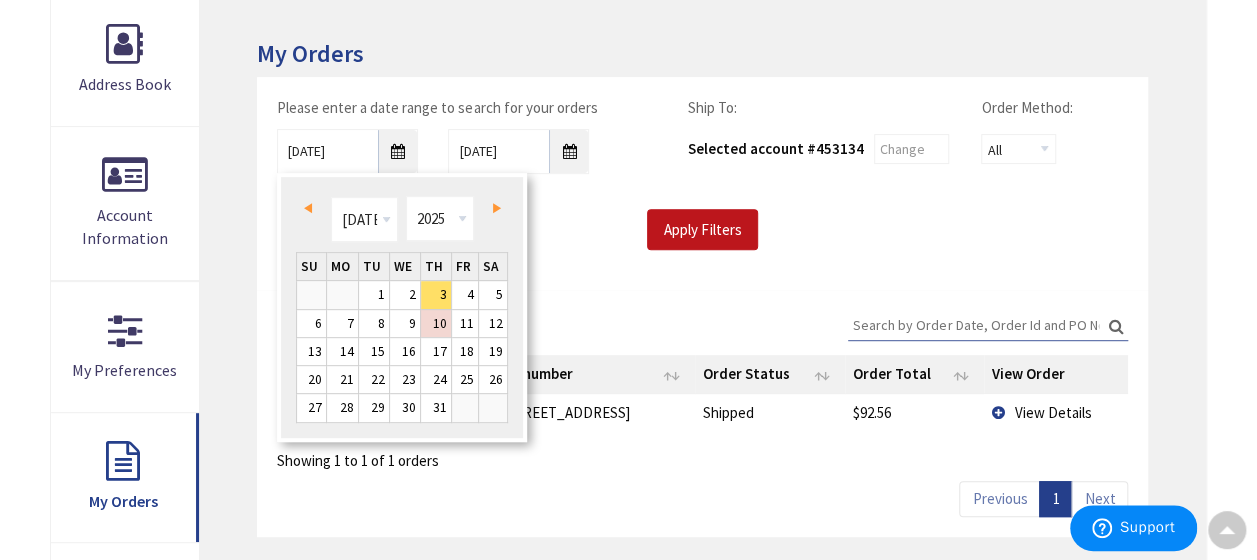 click on "Prev" at bounding box center [308, 208] 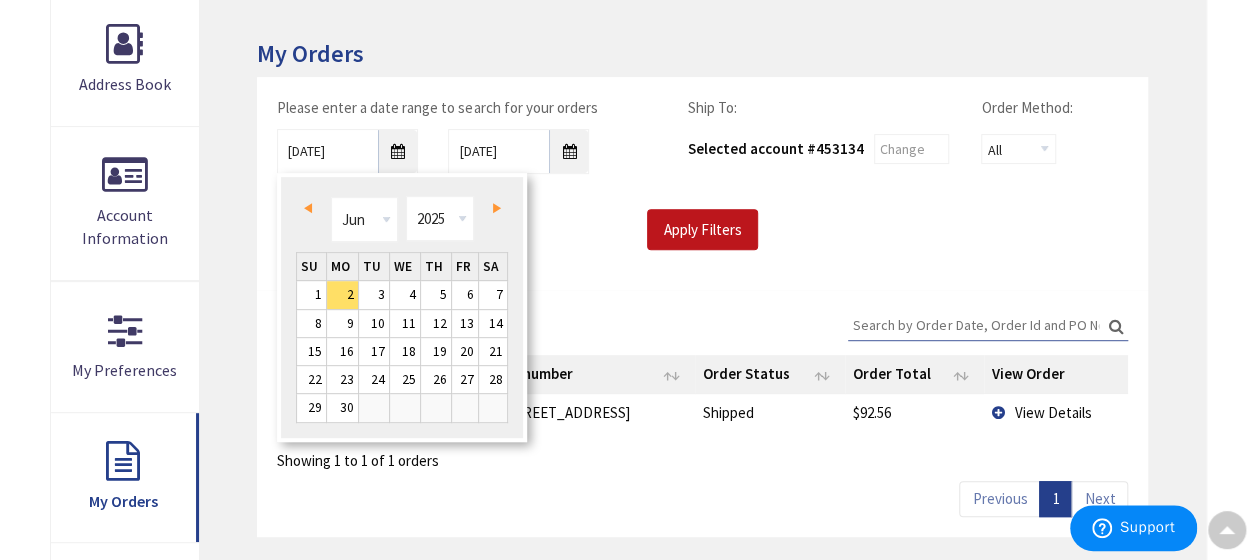 click on "Prev" at bounding box center (308, 208) 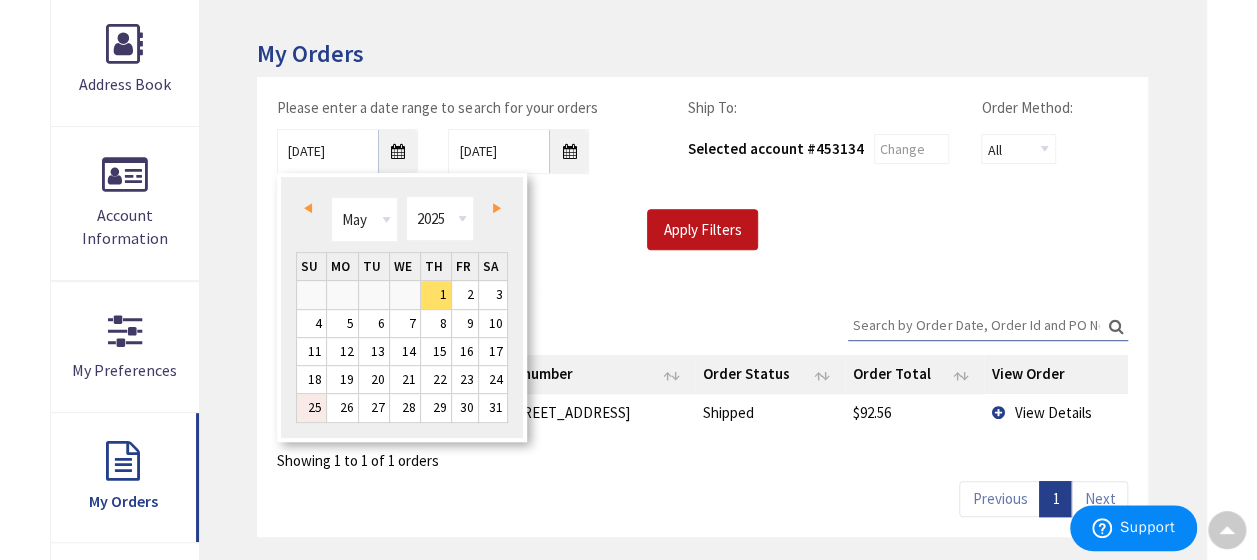 click on "25" at bounding box center [311, 407] 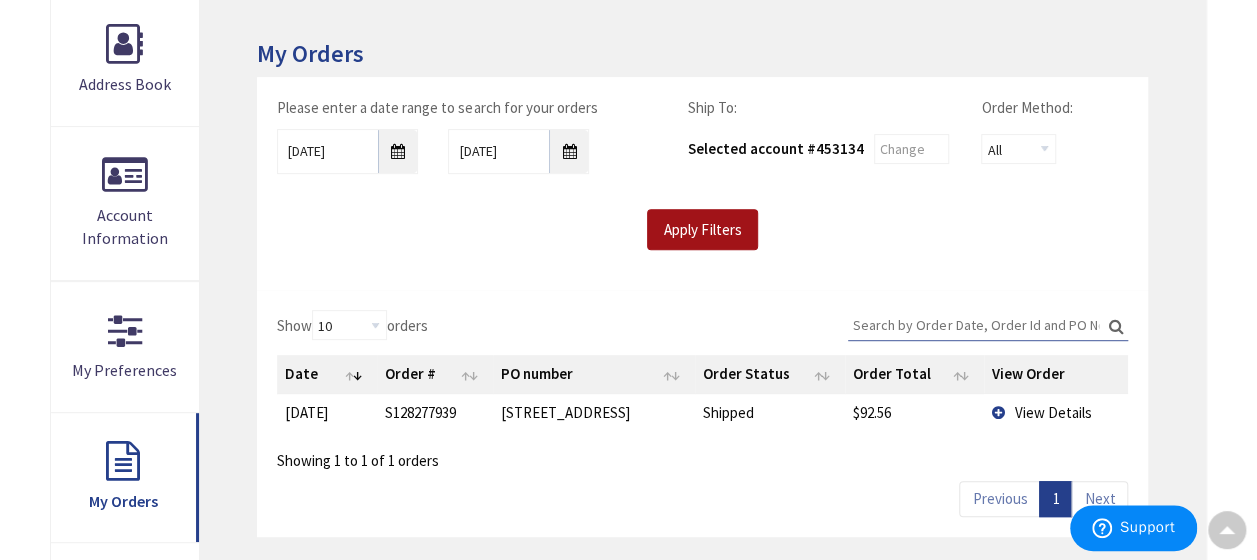 click on "Apply Filters" at bounding box center (702, 230) 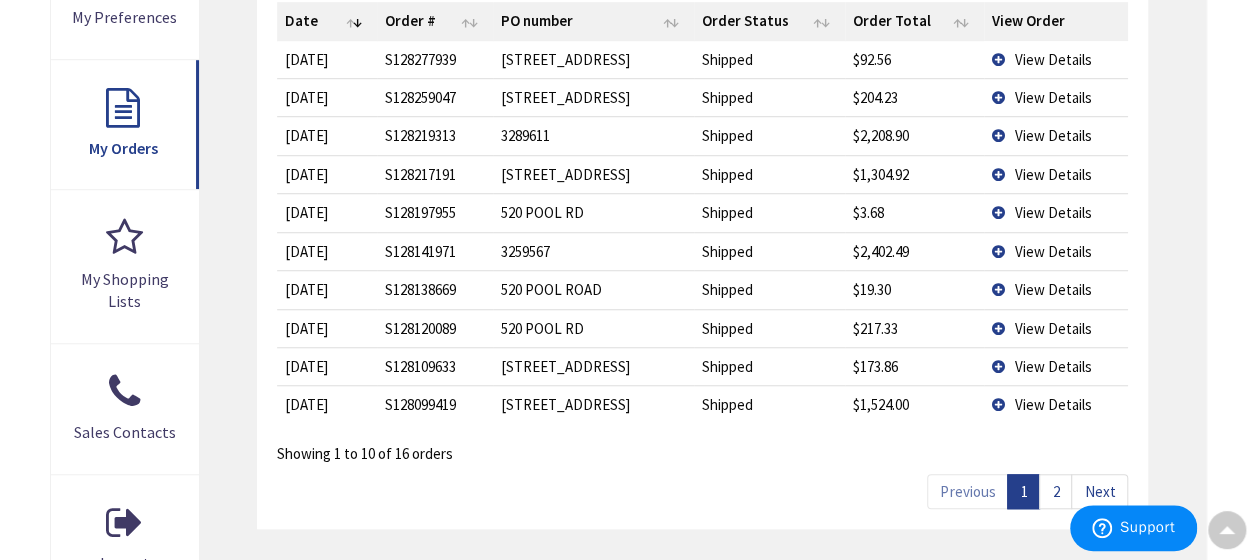 scroll, scrollTop: 700, scrollLeft: 0, axis: vertical 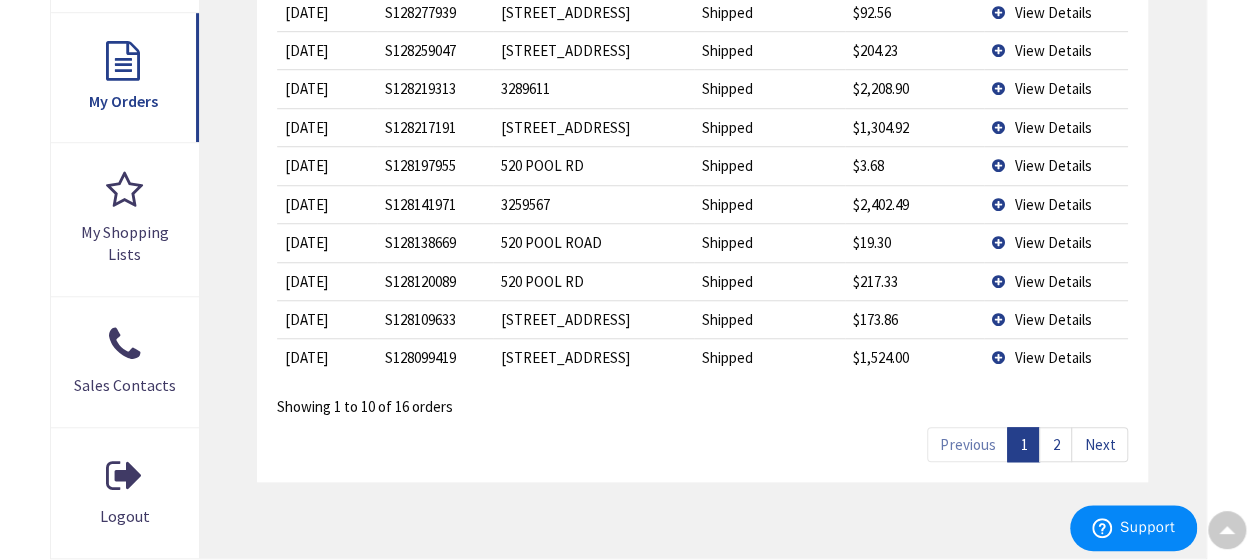 click on "2" at bounding box center [1055, 444] 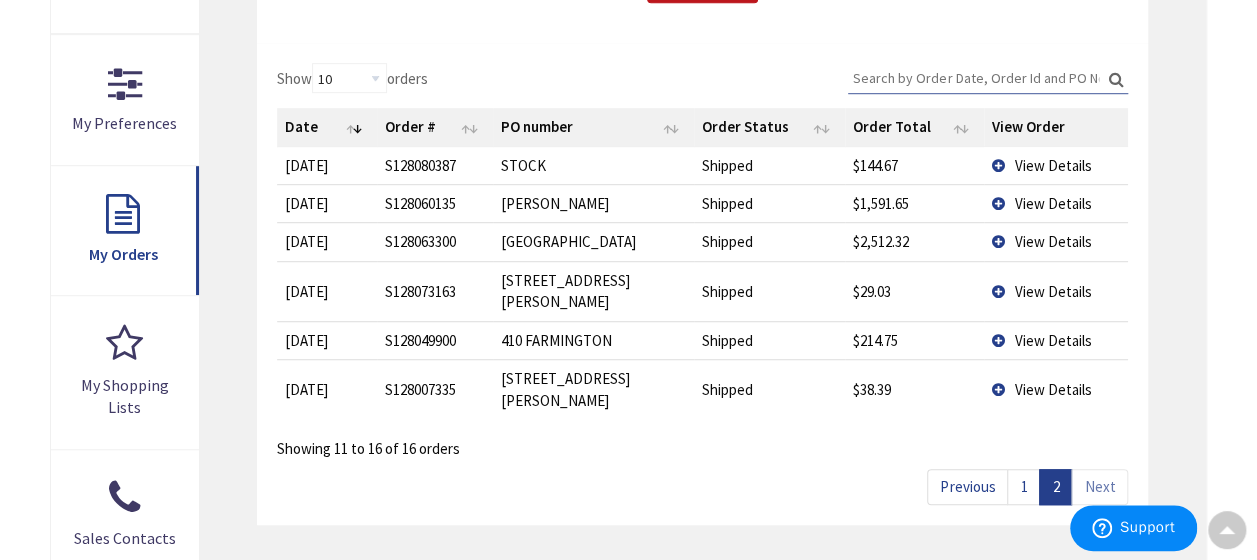 scroll, scrollTop: 600, scrollLeft: 0, axis: vertical 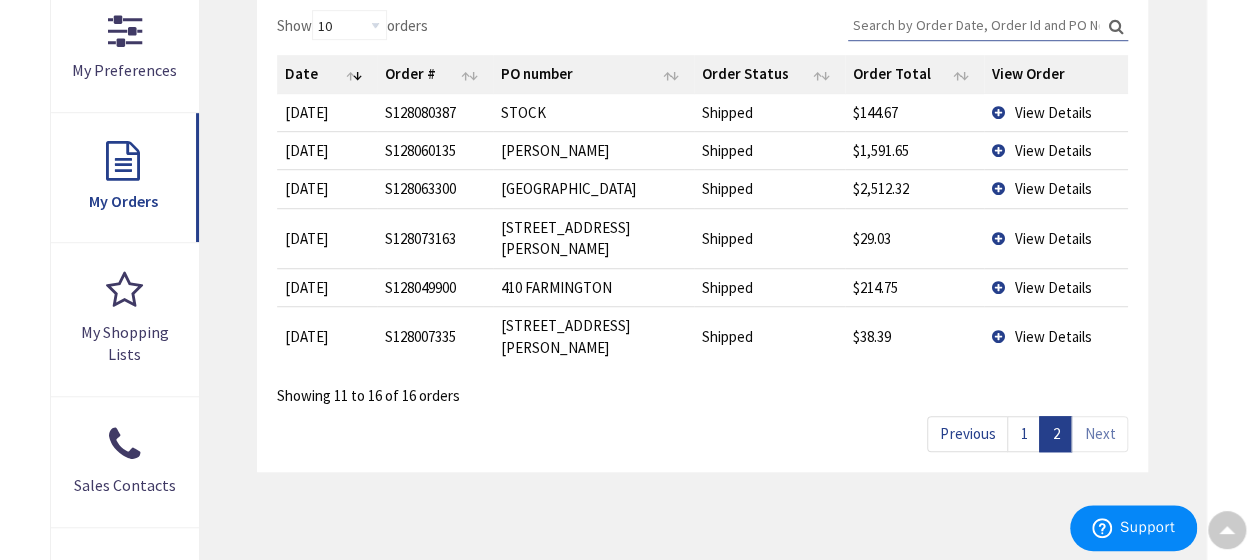 click on "View Details" at bounding box center [1056, 150] 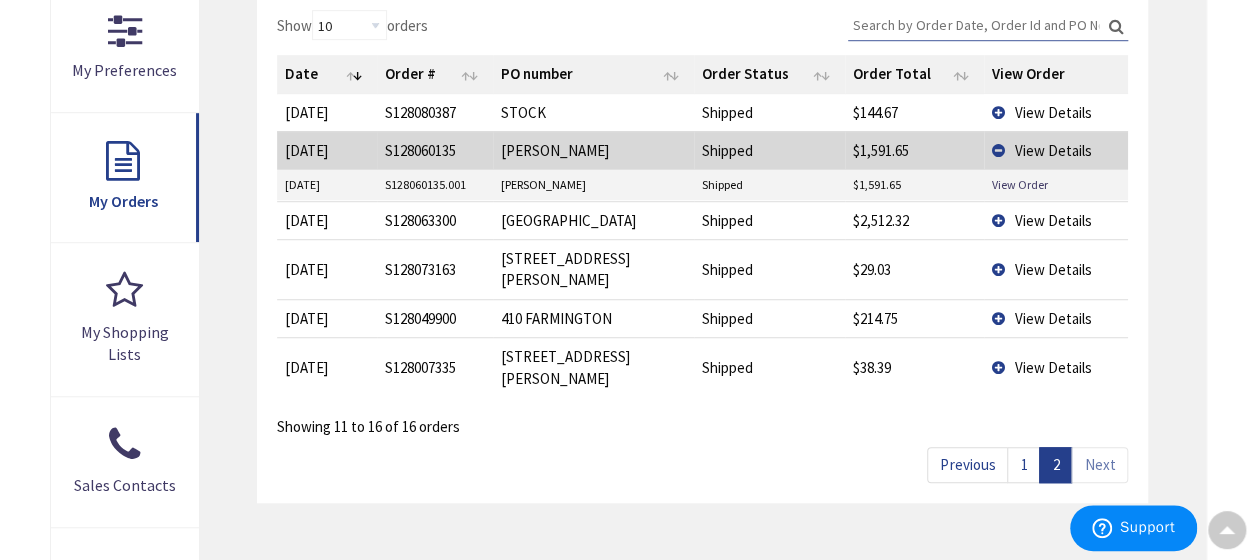 click on "View Details" at bounding box center [1056, 220] 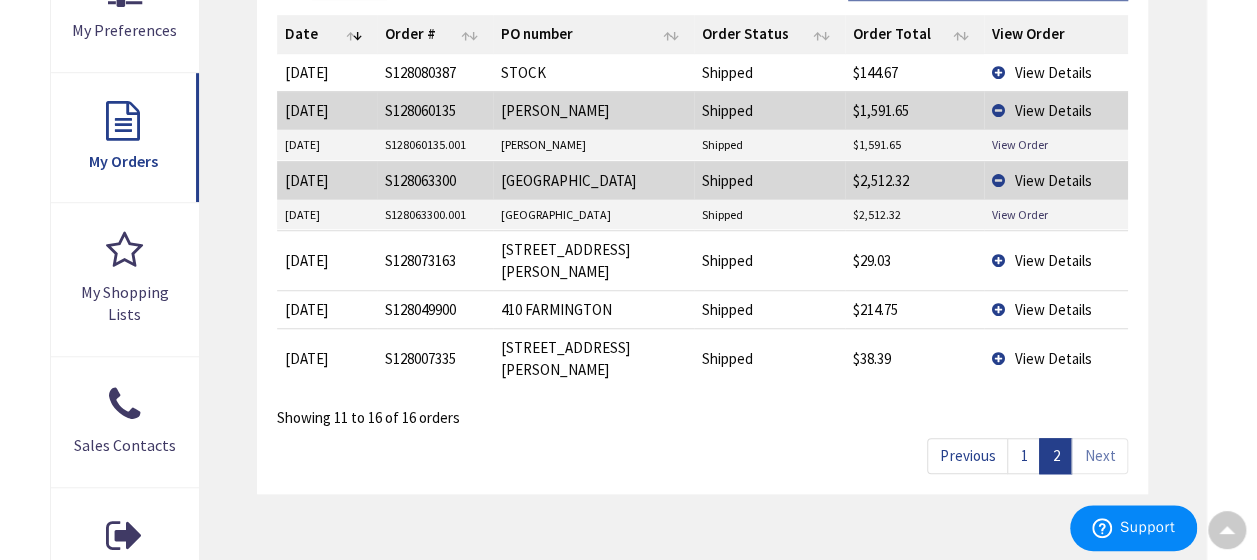 scroll, scrollTop: 700, scrollLeft: 0, axis: vertical 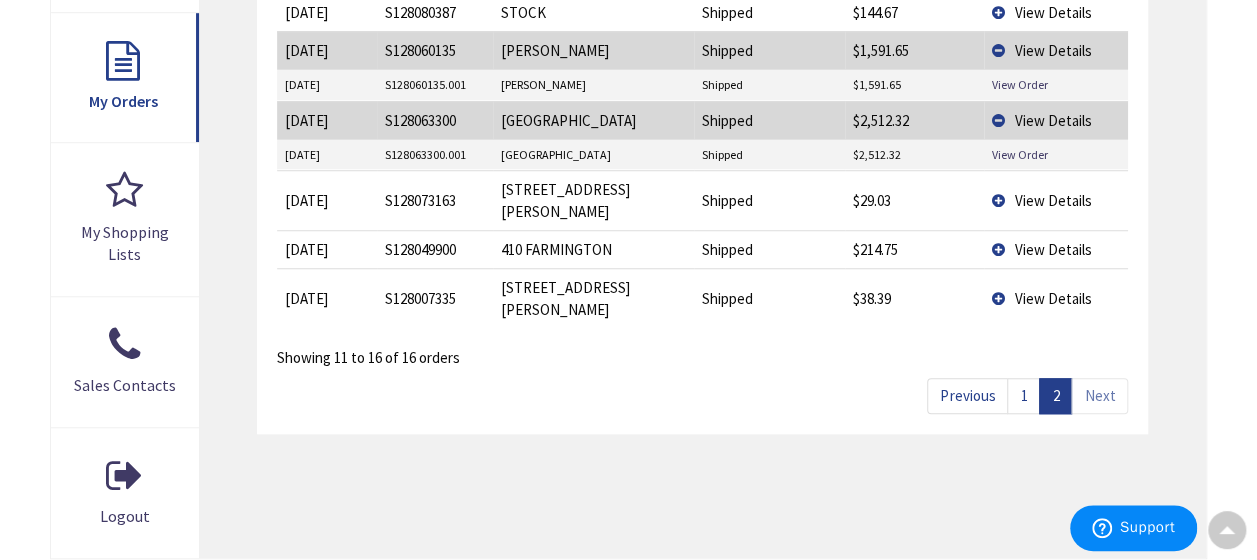 click on "1" at bounding box center (1023, 395) 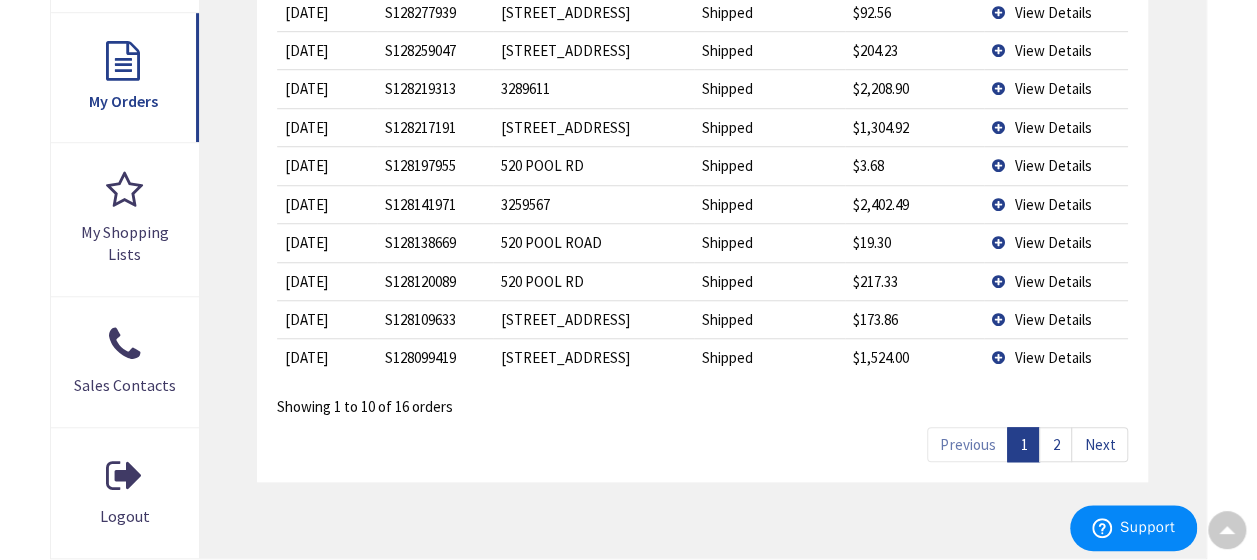 click on "View Details" at bounding box center [1056, 357] 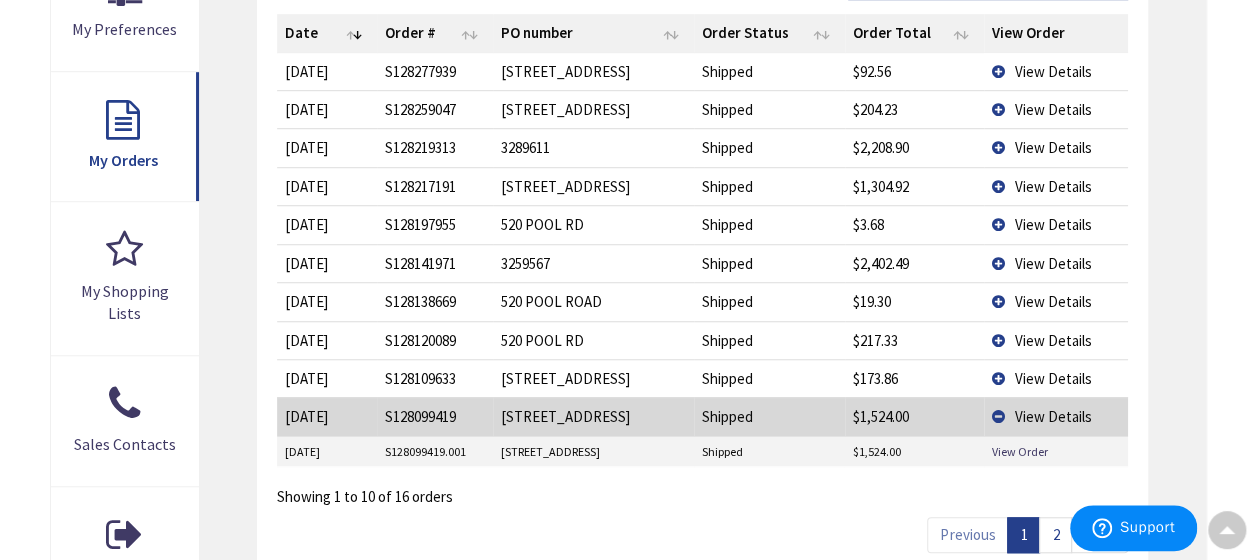scroll, scrollTop: 600, scrollLeft: 0, axis: vertical 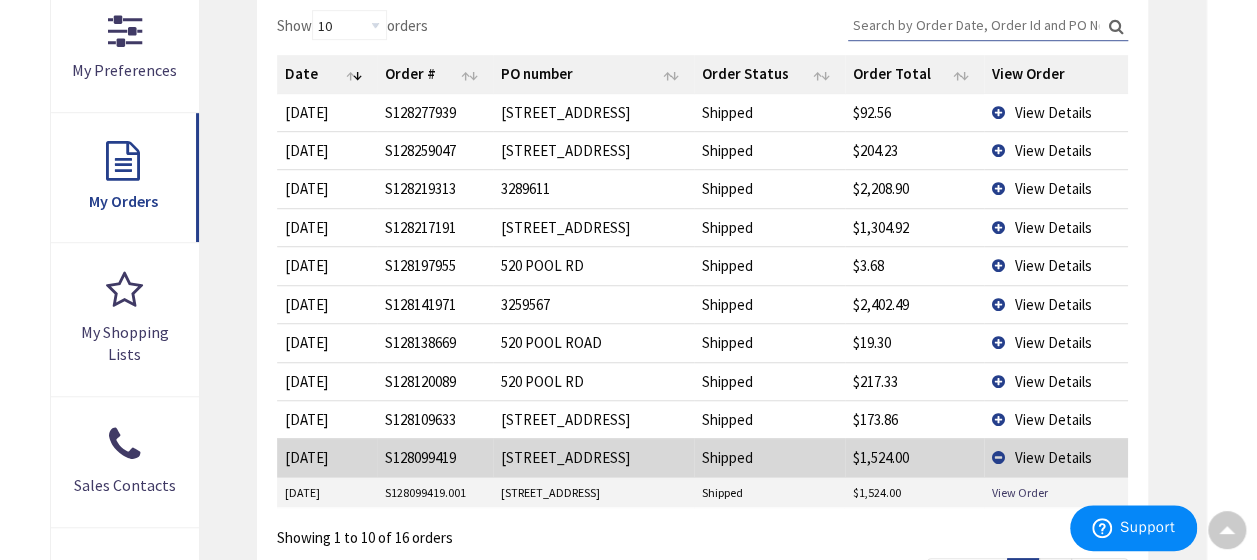 click on "View Details" at bounding box center (1056, 381) 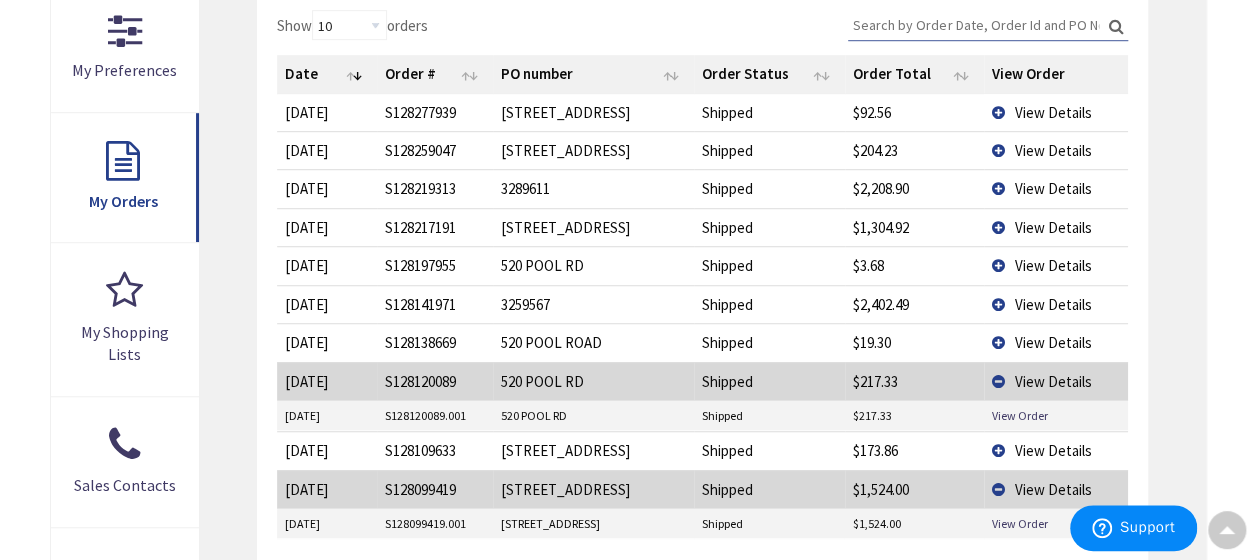 click on "View Details" at bounding box center [1056, 304] 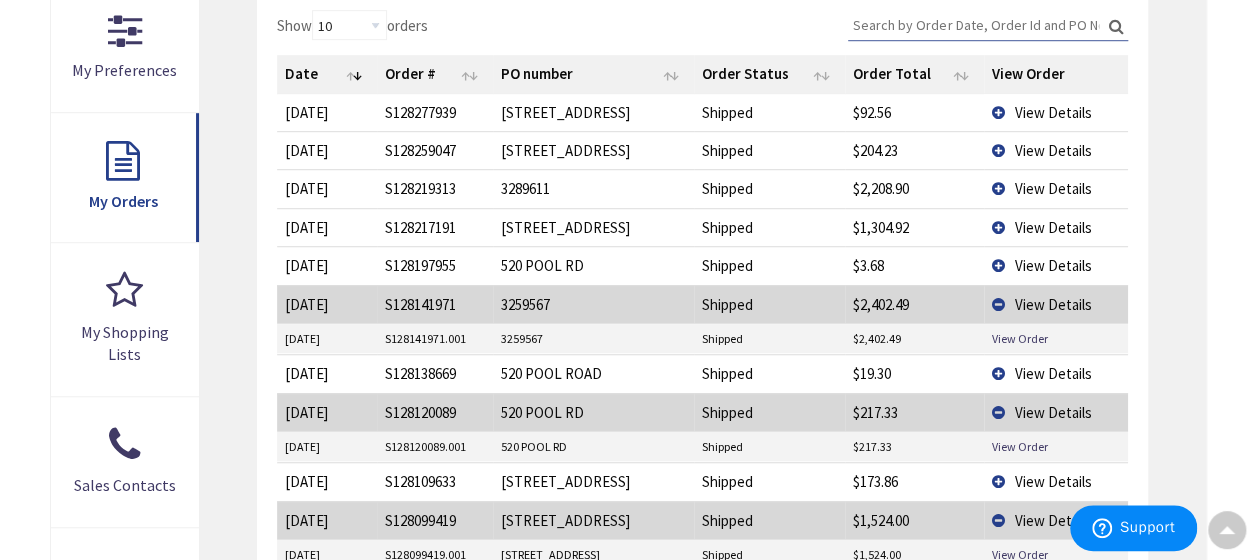 click on "View Details" at bounding box center [1056, 227] 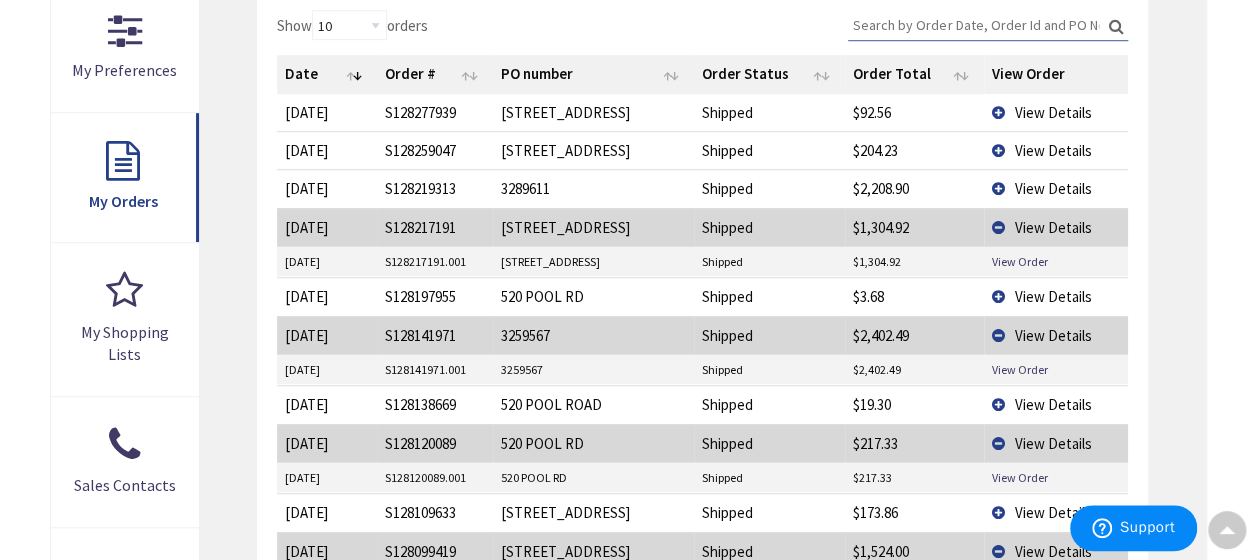 click on "View Details" at bounding box center [1056, 188] 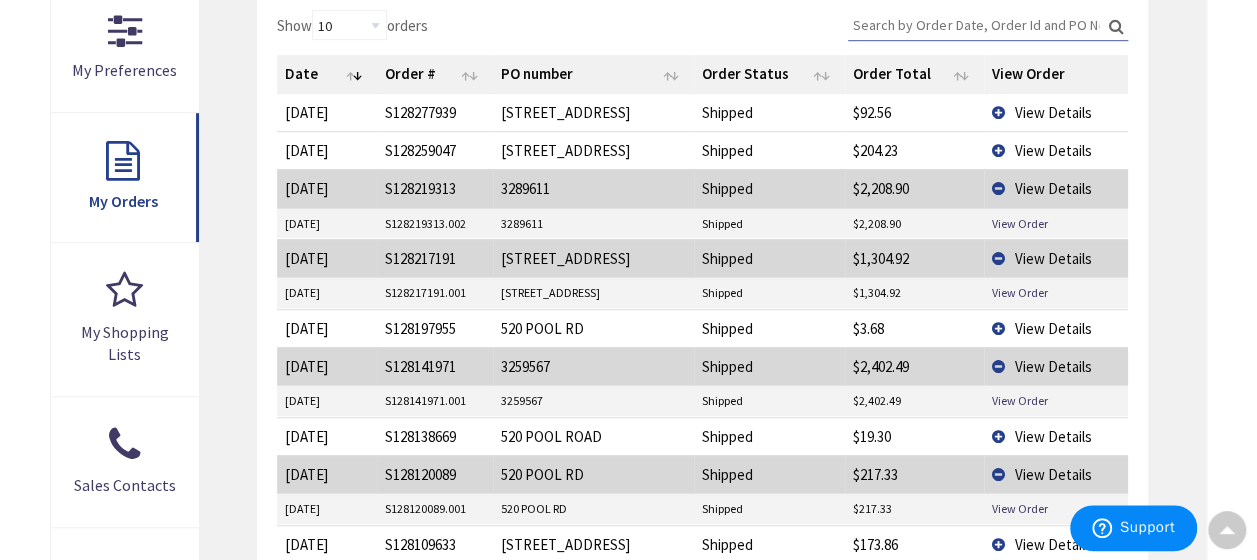 click on "View Details" at bounding box center (1056, 150) 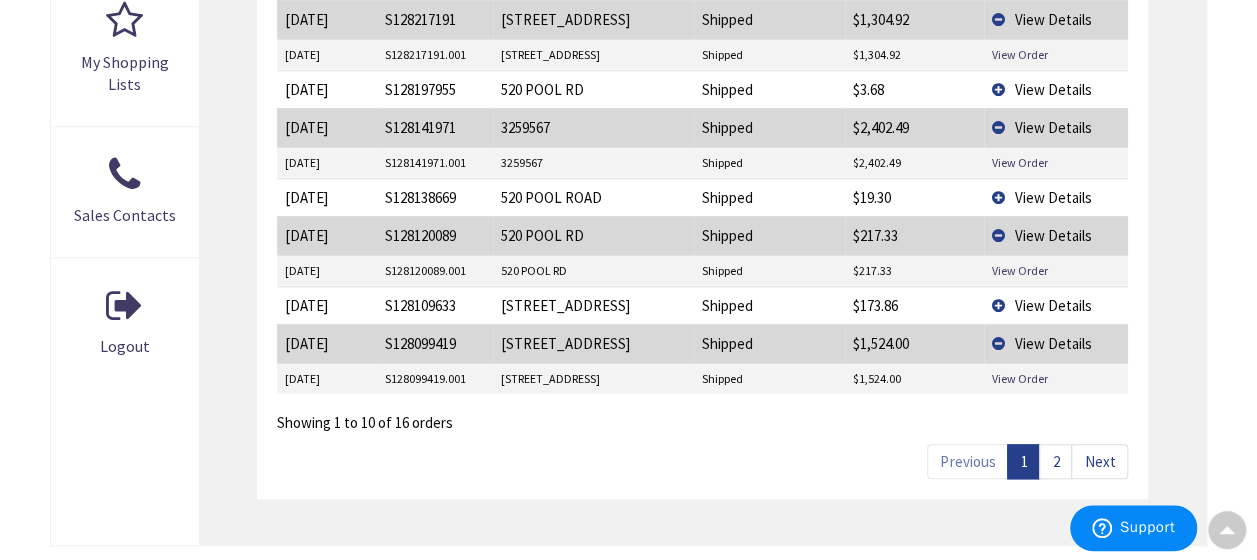 scroll, scrollTop: 900, scrollLeft: 0, axis: vertical 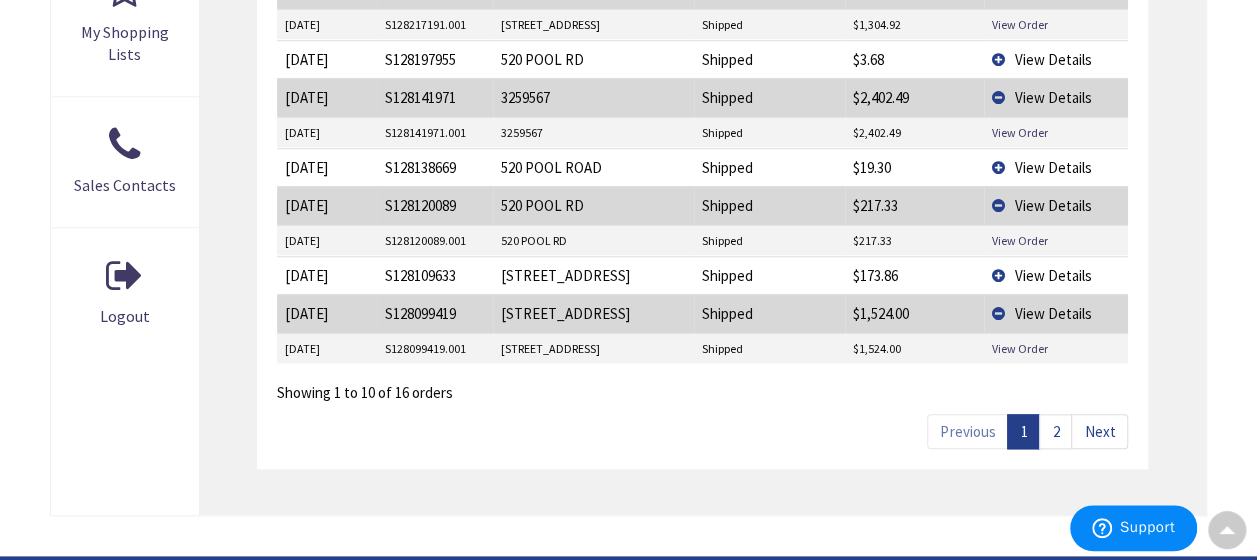 click on "2" at bounding box center (1055, 431) 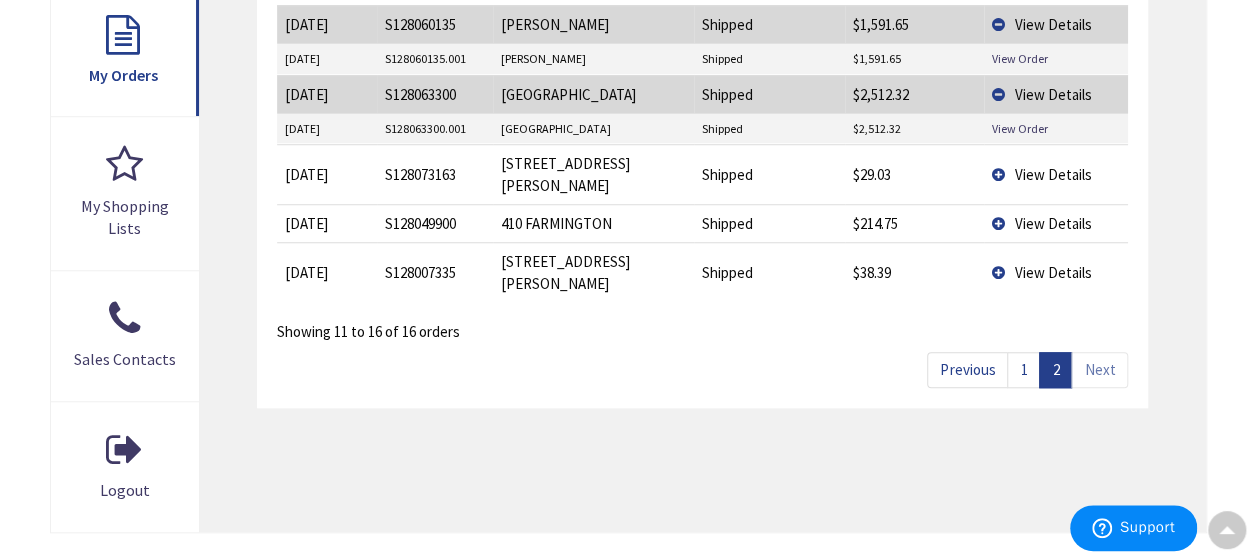 scroll, scrollTop: 700, scrollLeft: 0, axis: vertical 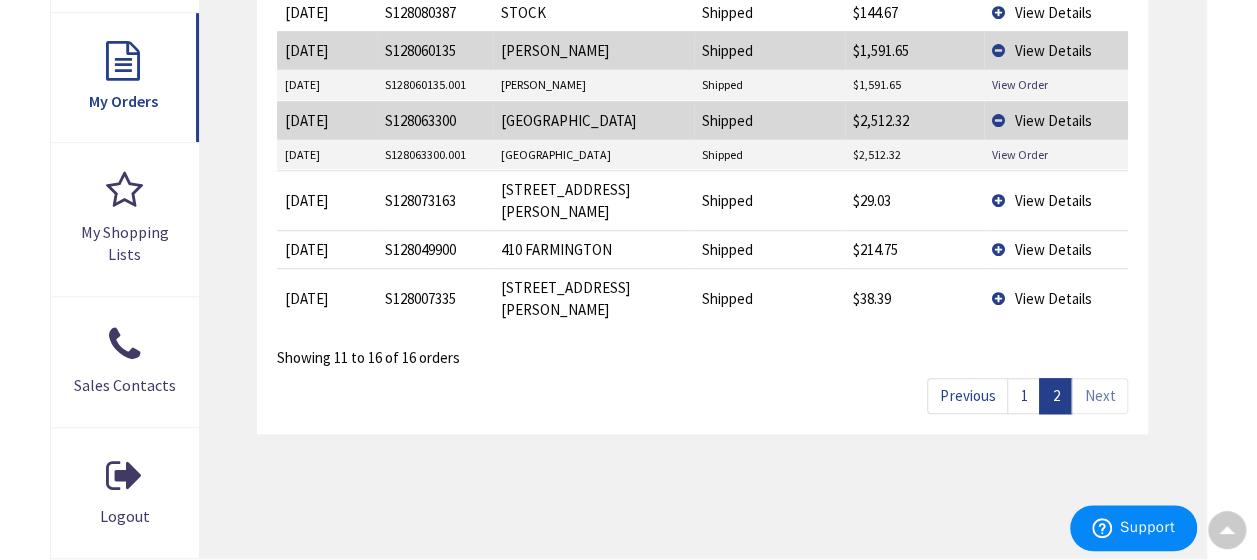 click on "View Details" at bounding box center [1056, 249] 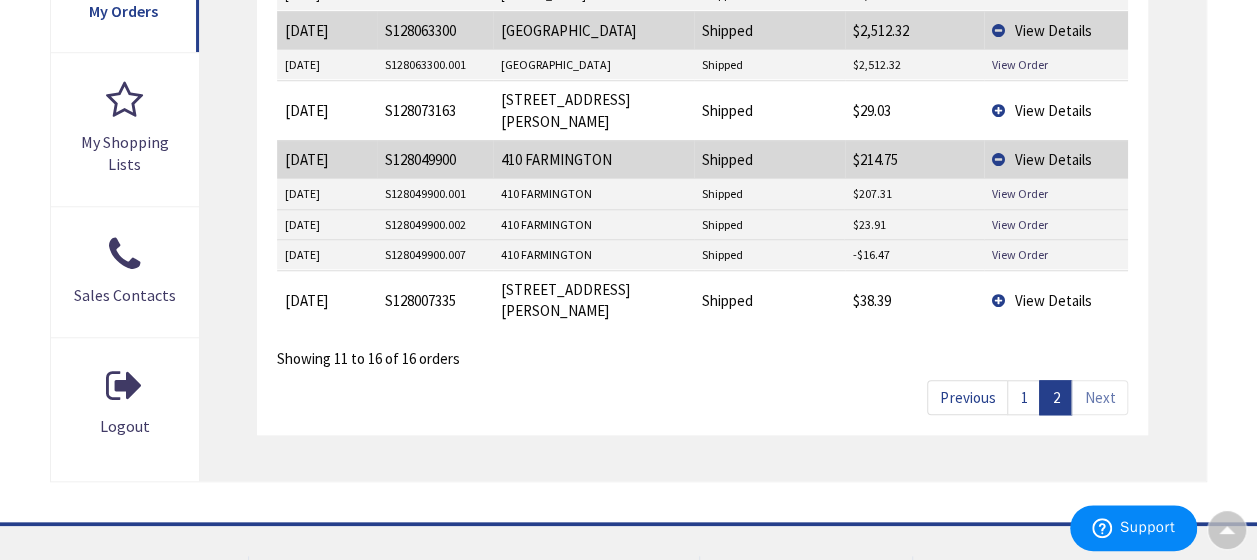 scroll, scrollTop: 800, scrollLeft: 0, axis: vertical 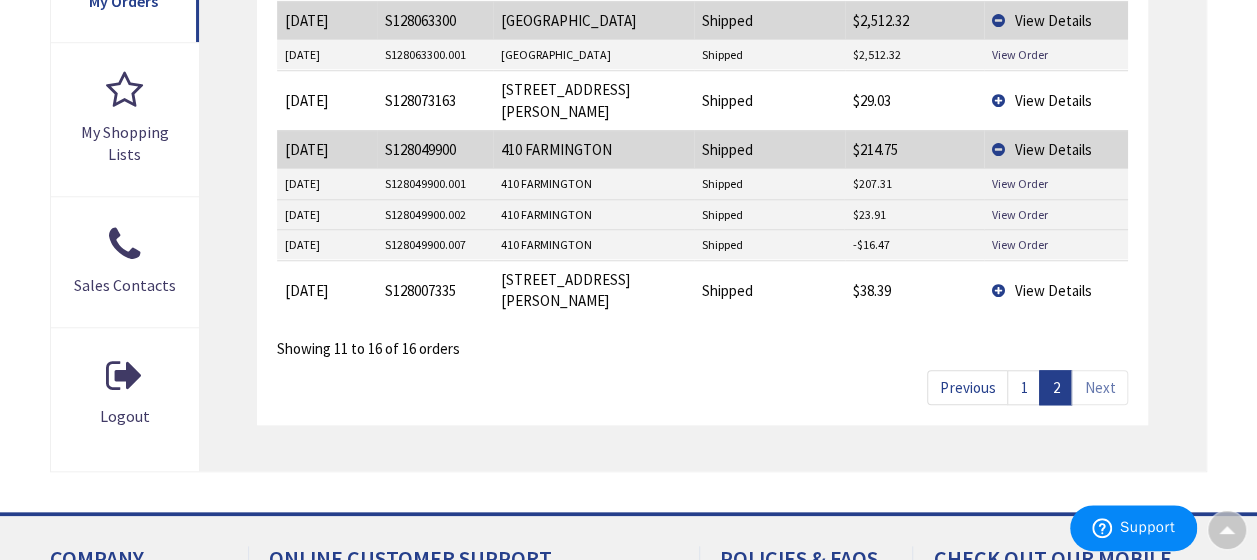 click on "1" at bounding box center (1023, 387) 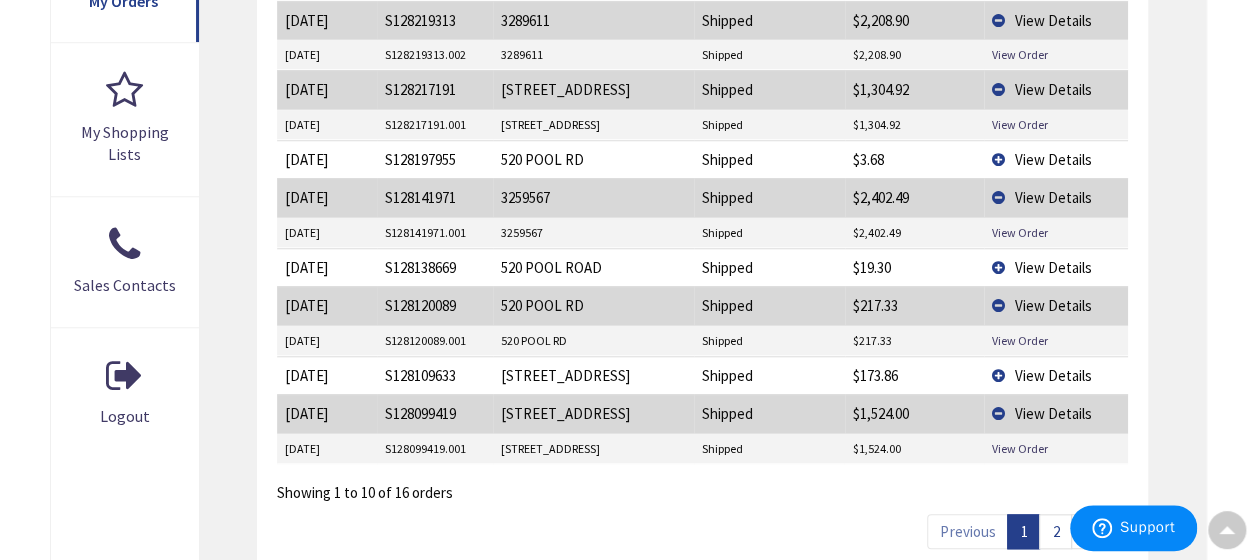 click on "5590 RIVER ST" at bounding box center (593, 375) 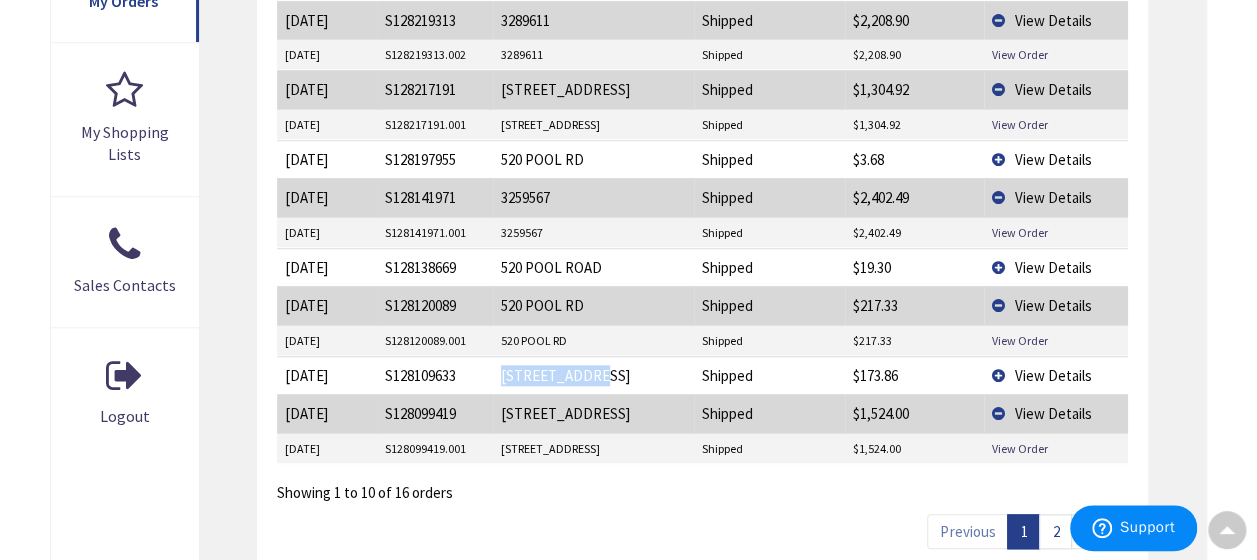 drag, startPoint x: 590, startPoint y: 364, endPoint x: 499, endPoint y: 368, distance: 91.08787 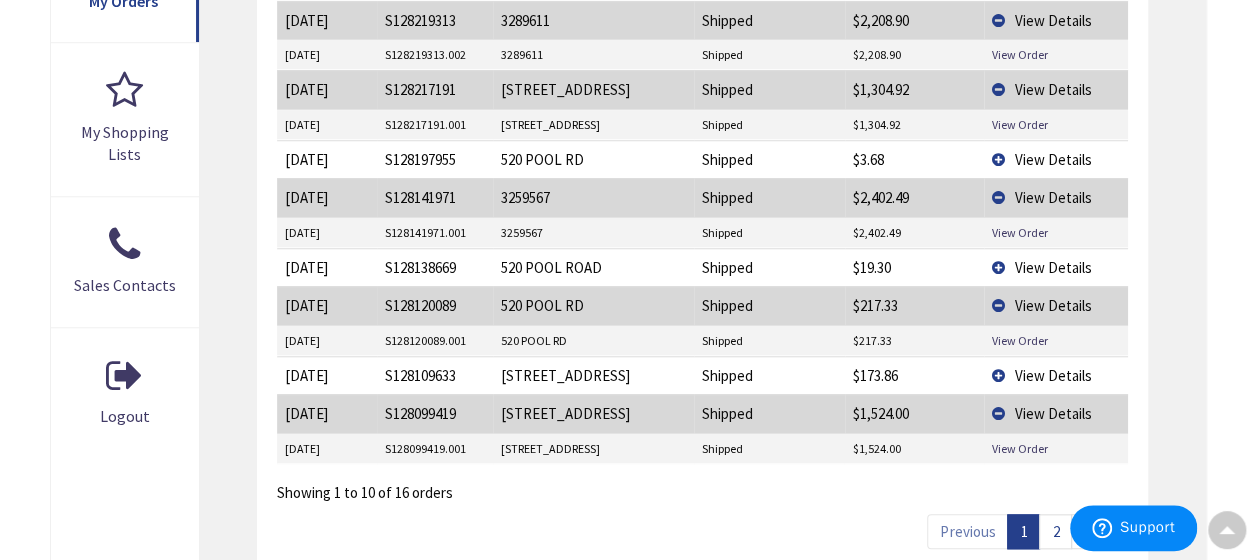 click on "520 POOL RD" at bounding box center [593, 341] 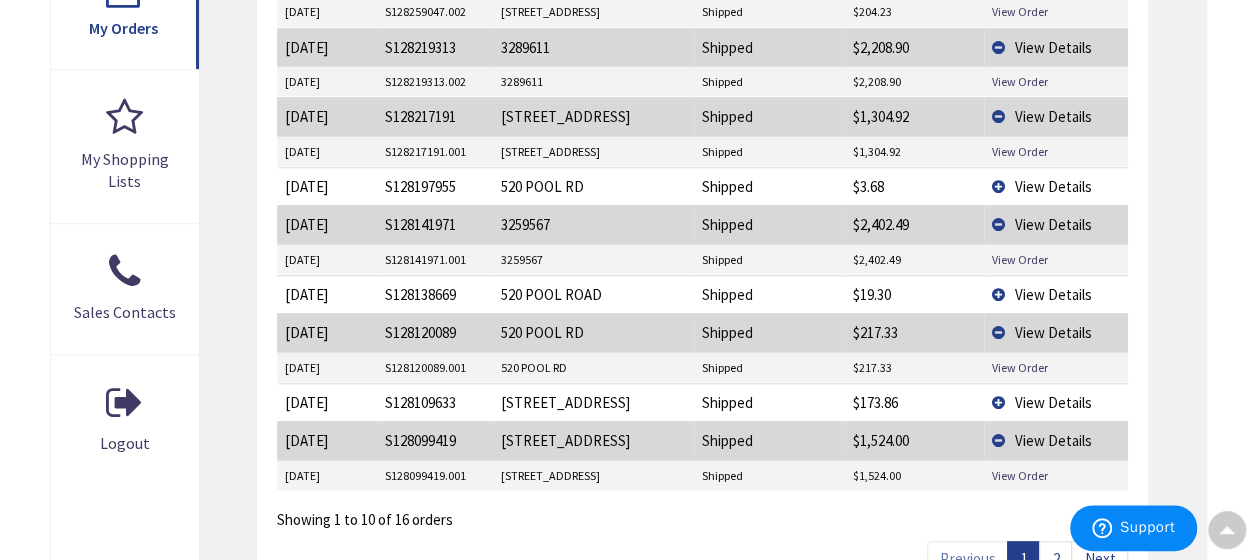 scroll, scrollTop: 800, scrollLeft: 0, axis: vertical 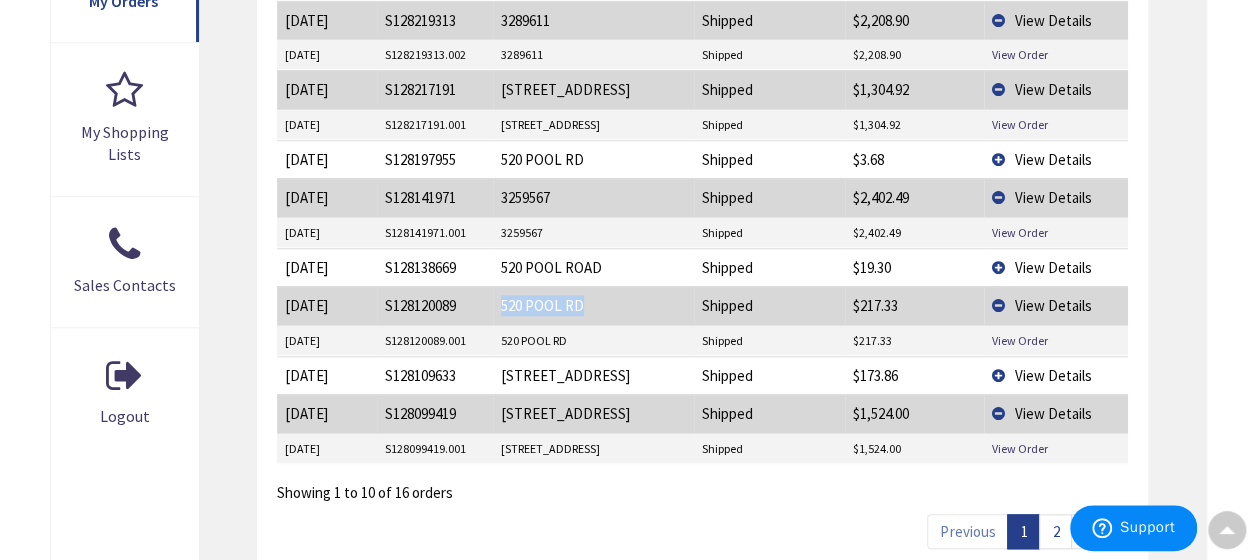 drag, startPoint x: 580, startPoint y: 297, endPoint x: 499, endPoint y: 302, distance: 81.154175 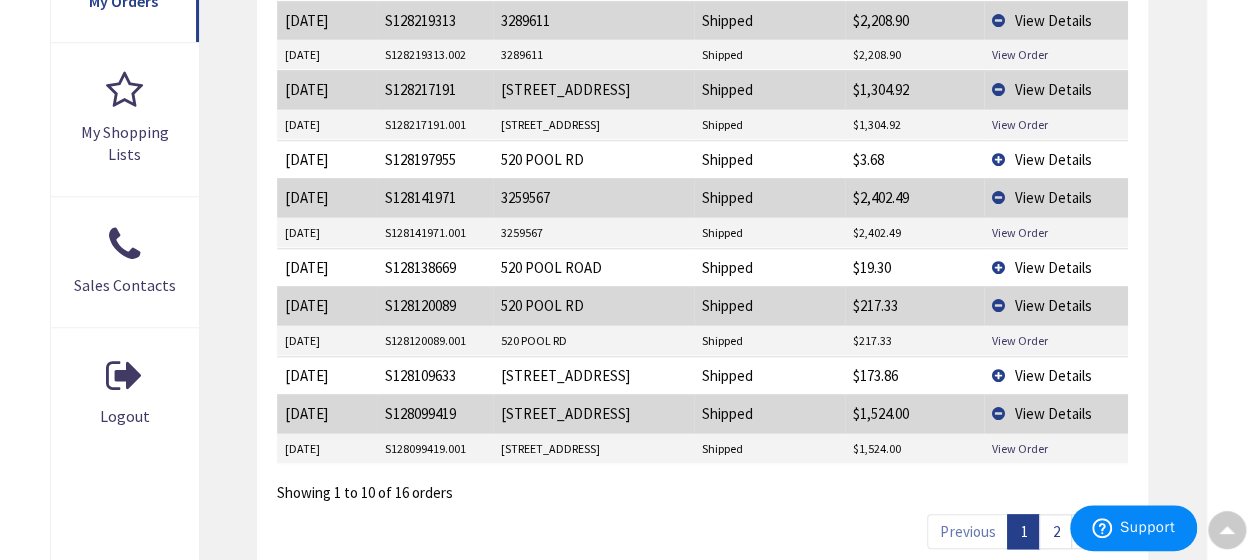 click on "3259567" at bounding box center [593, 233] 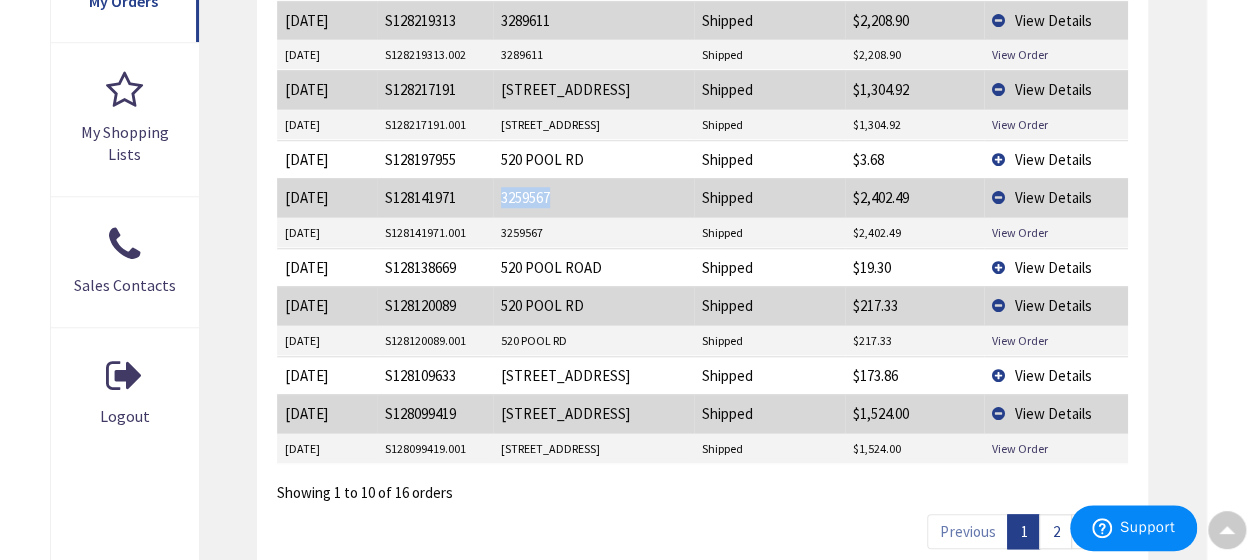 drag, startPoint x: 550, startPoint y: 188, endPoint x: 494, endPoint y: 192, distance: 56.142673 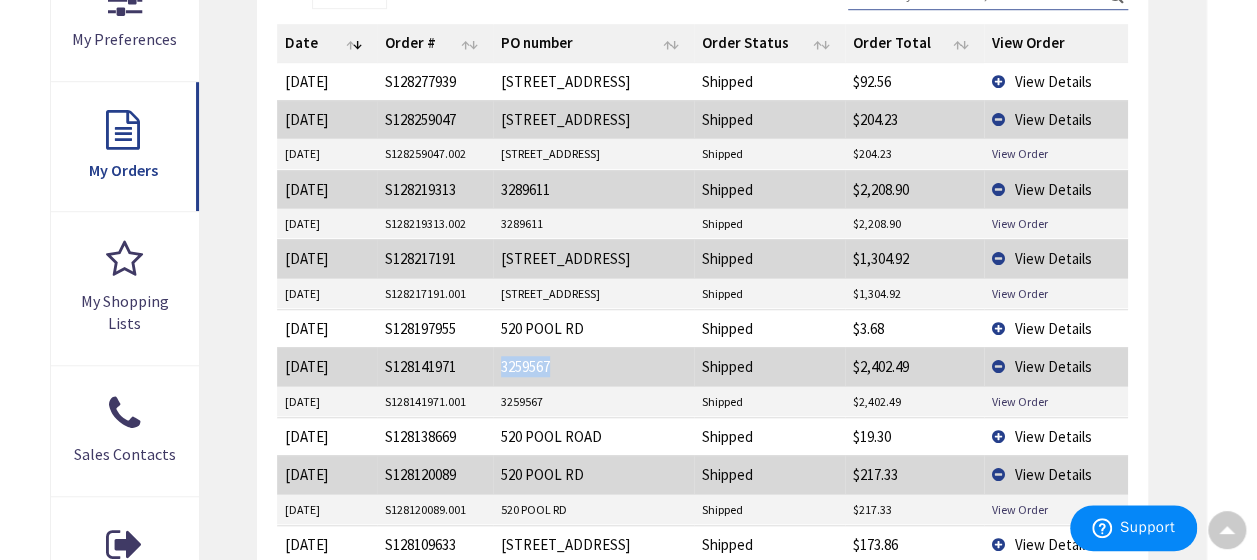 scroll, scrollTop: 600, scrollLeft: 0, axis: vertical 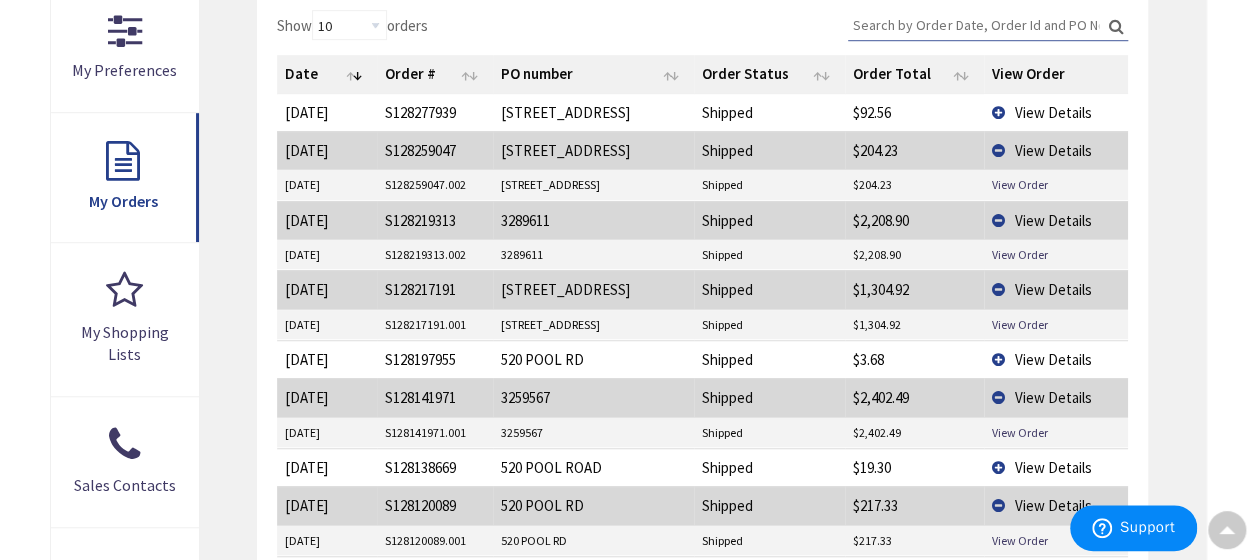 click on "3289611" at bounding box center (593, 220) 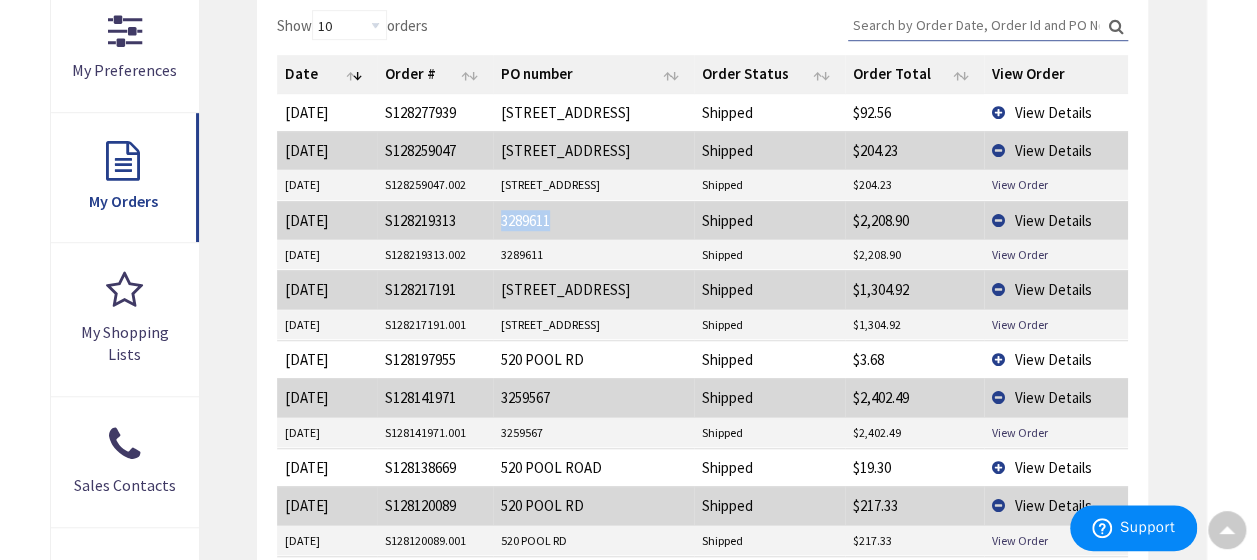 drag, startPoint x: 550, startPoint y: 214, endPoint x: 497, endPoint y: 216, distance: 53.037724 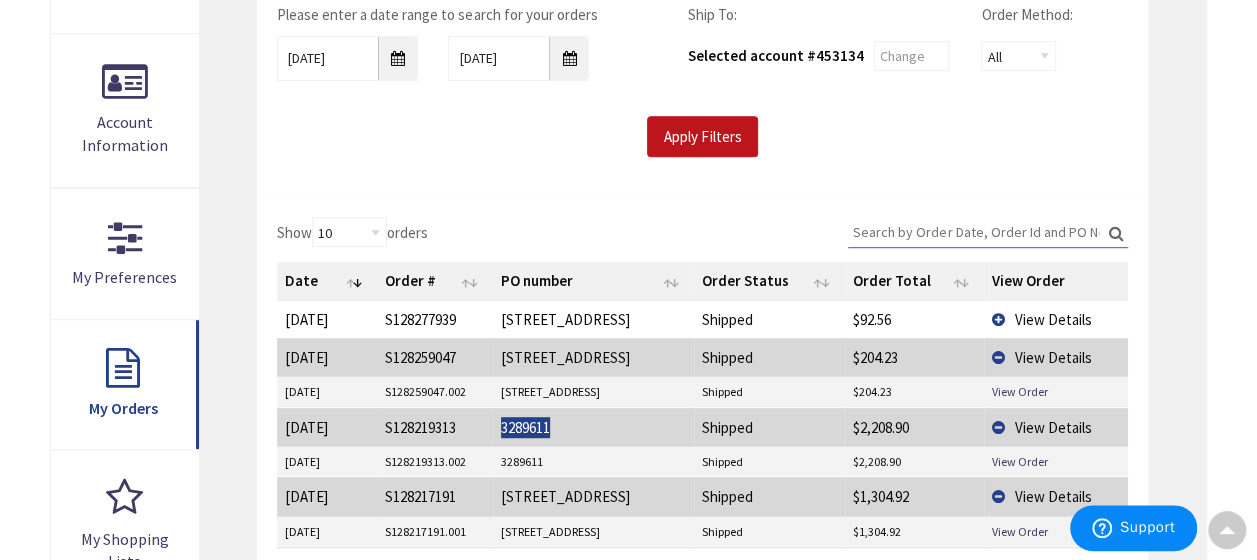 scroll, scrollTop: 600, scrollLeft: 0, axis: vertical 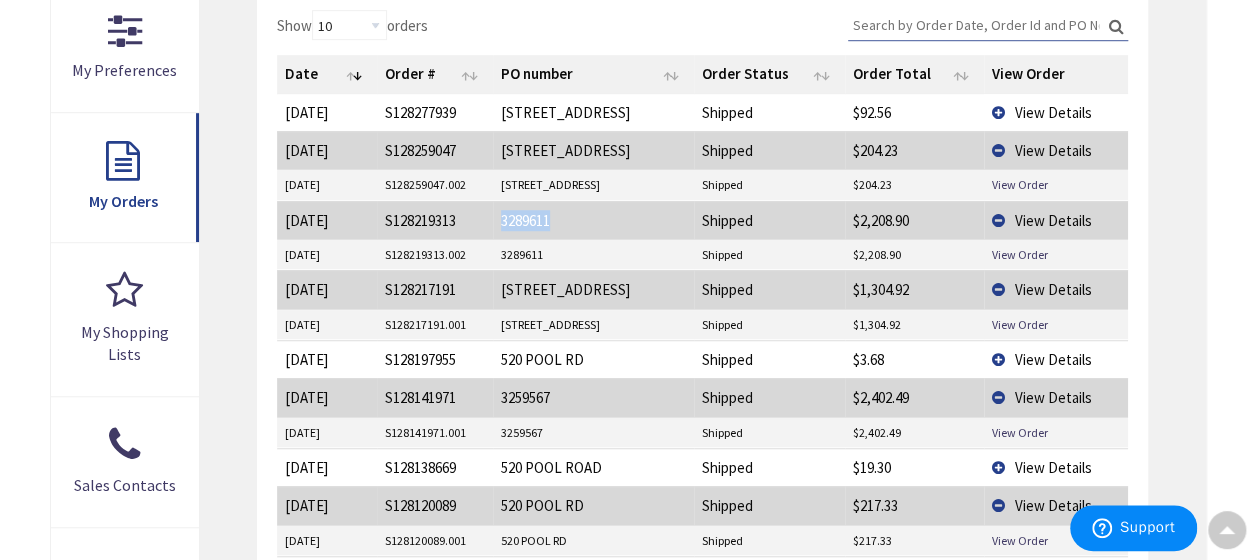 drag, startPoint x: 628, startPoint y: 284, endPoint x: 498, endPoint y: 292, distance: 130.24593 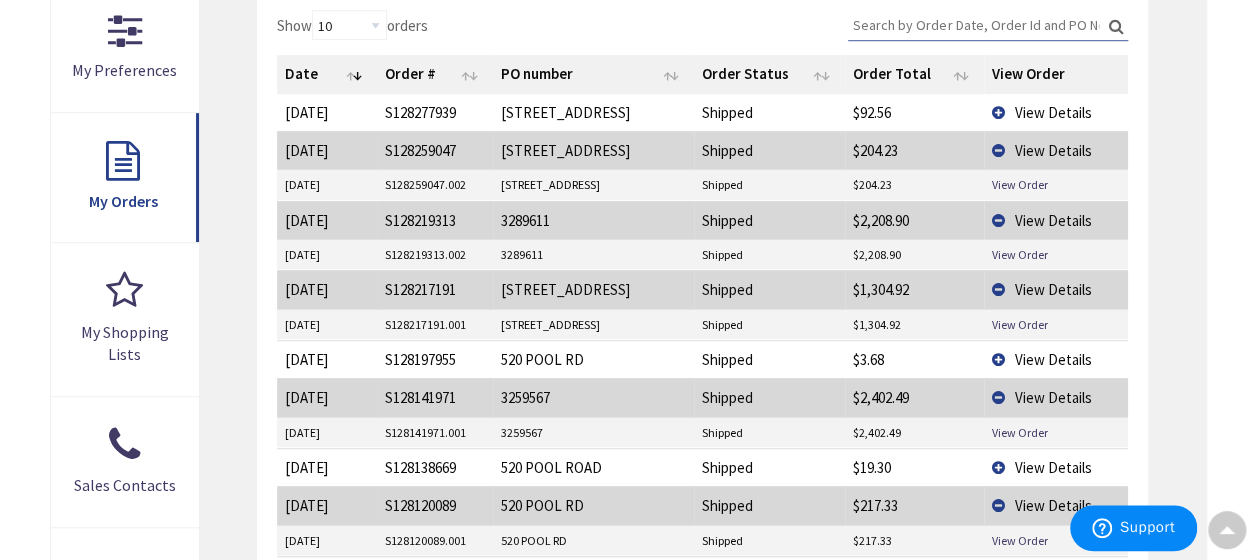 click on "View Details" at bounding box center [1053, 289] 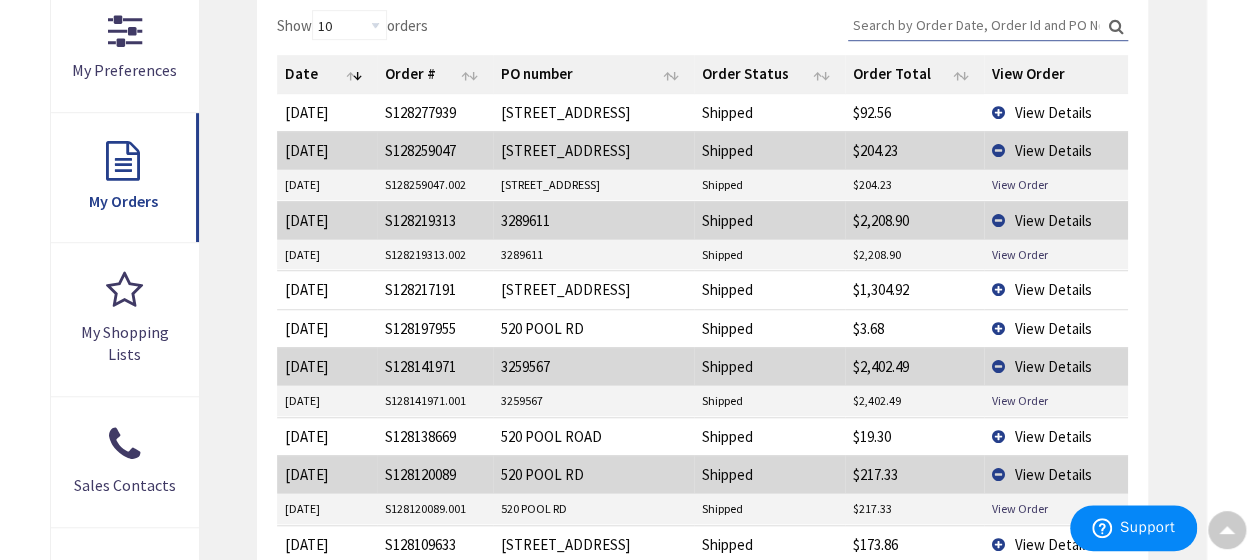 click on "View Details" at bounding box center (1053, 289) 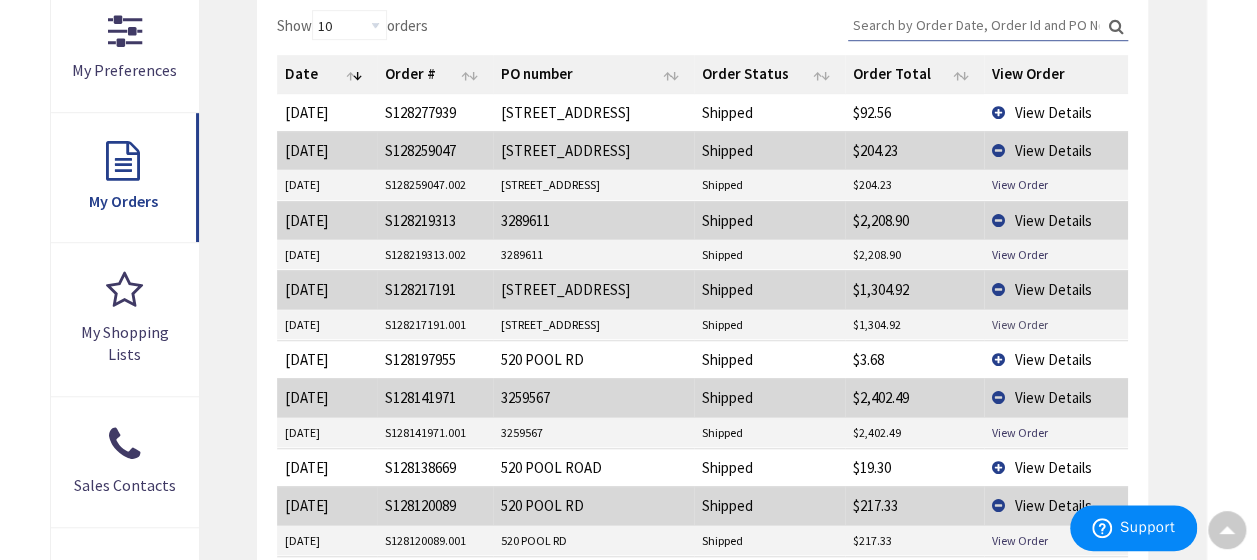 click on "View Order" at bounding box center (1020, 324) 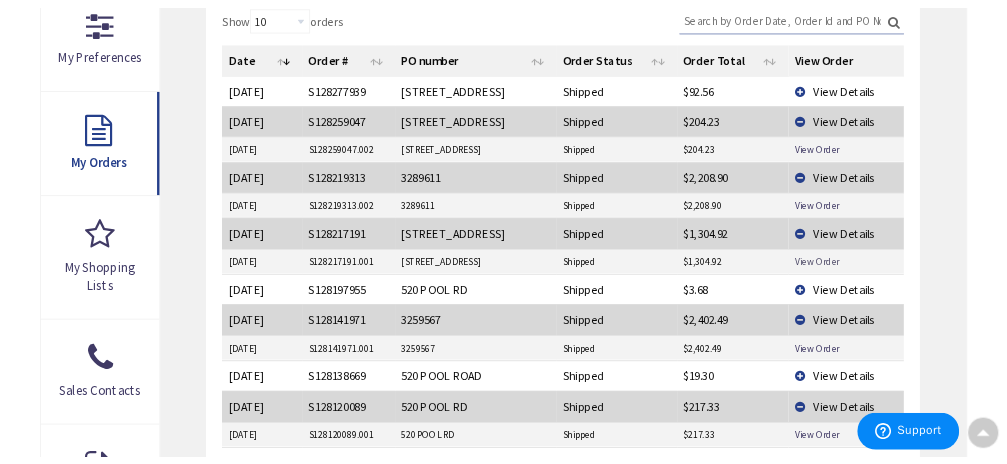 scroll, scrollTop: 598, scrollLeft: 0, axis: vertical 